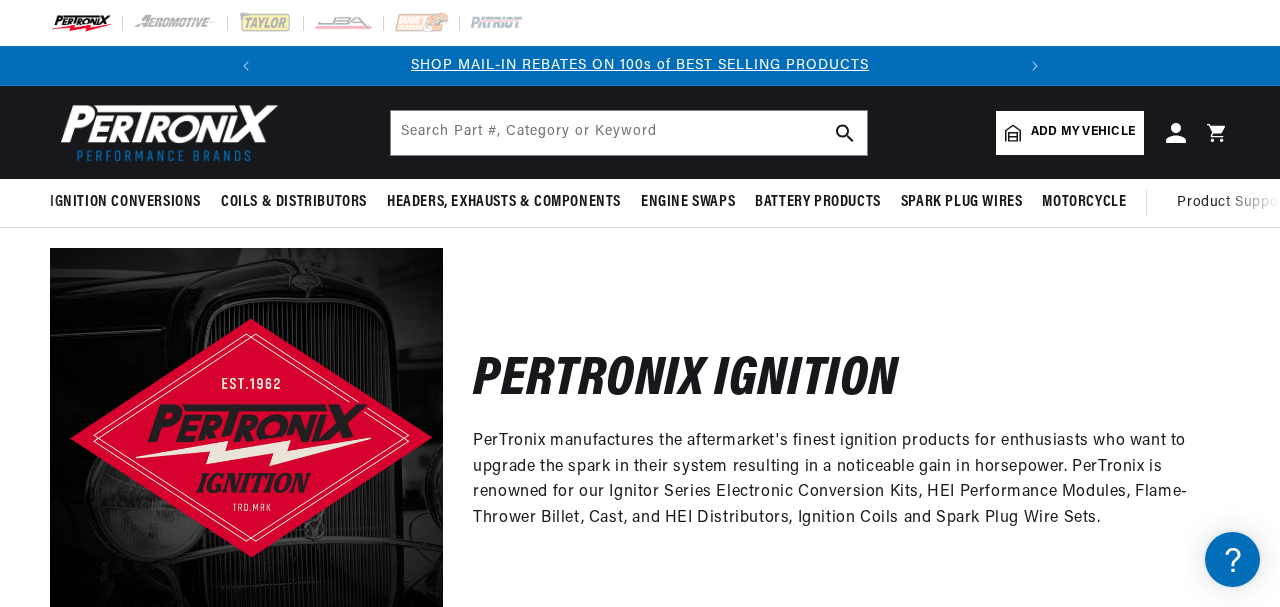 scroll, scrollTop: 0, scrollLeft: 0, axis: both 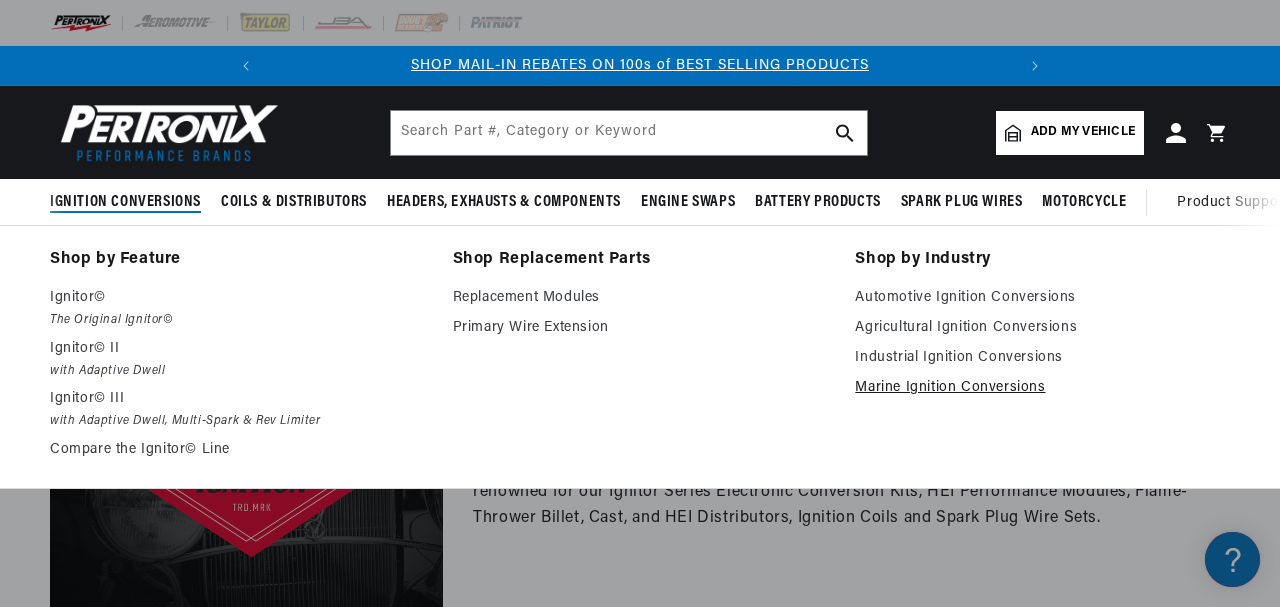 click on "Marine Ignition Conversions" at bounding box center [1042, 388] 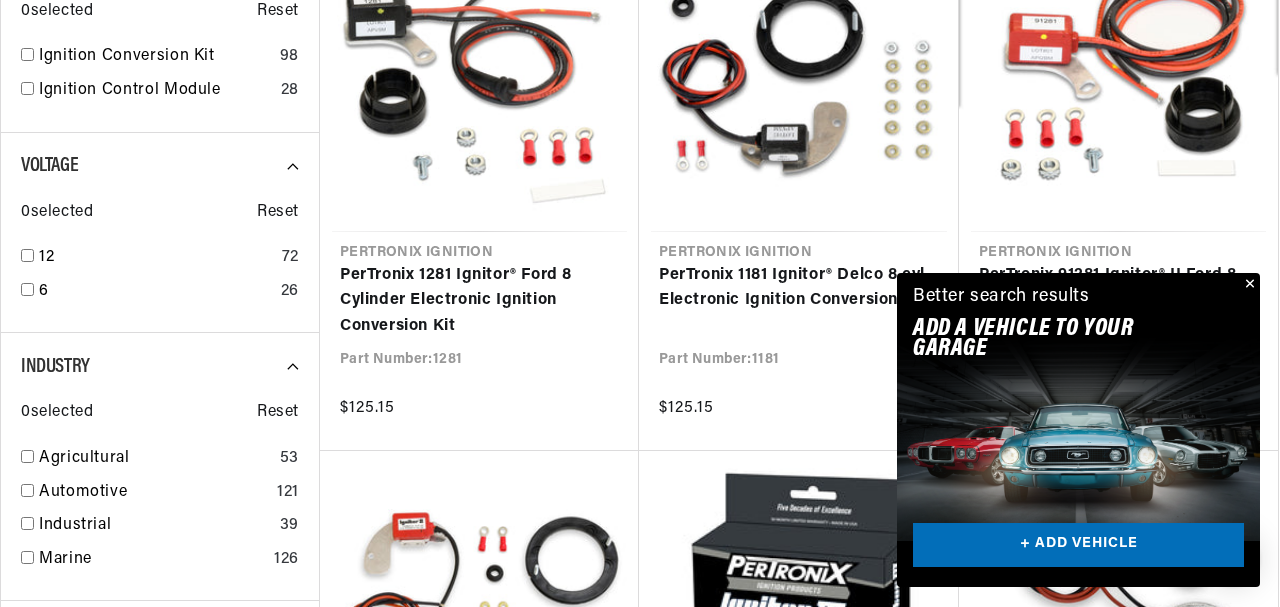 scroll, scrollTop: 0, scrollLeft: 0, axis: both 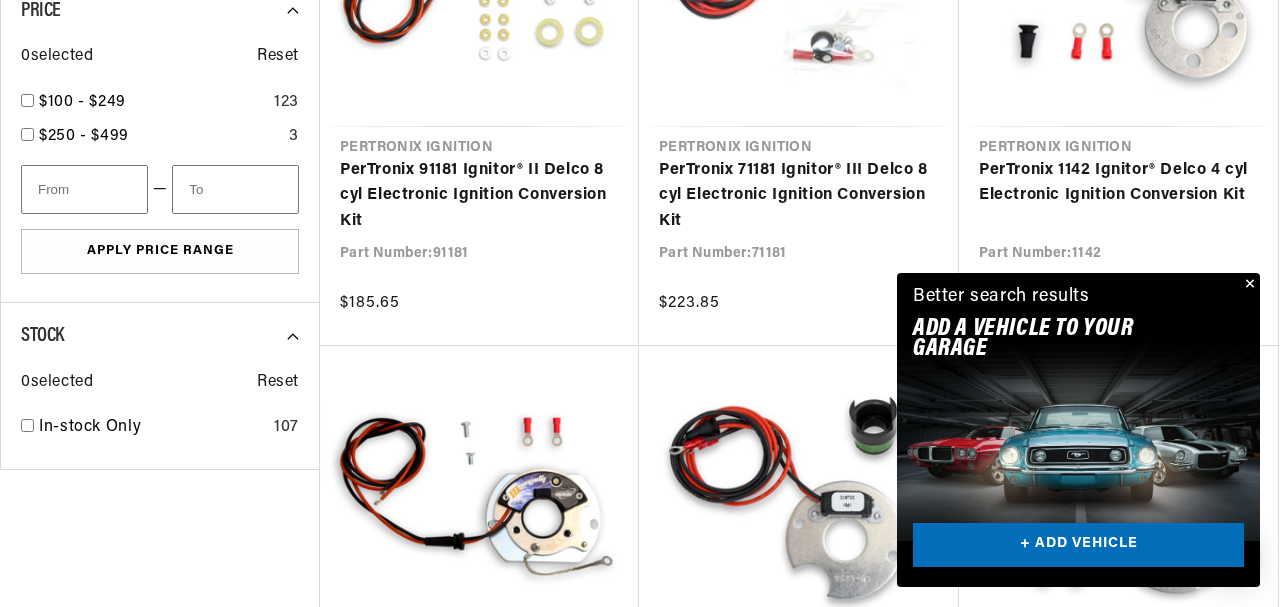 click at bounding box center (1248, 285) 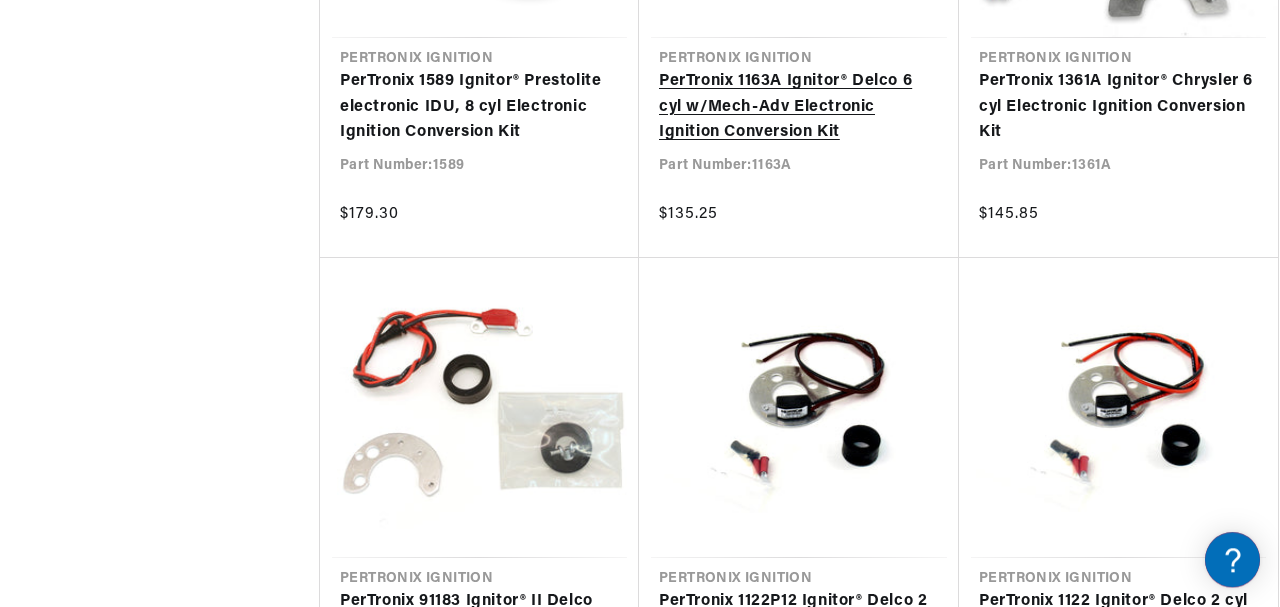 scroll, scrollTop: 3120, scrollLeft: 0, axis: vertical 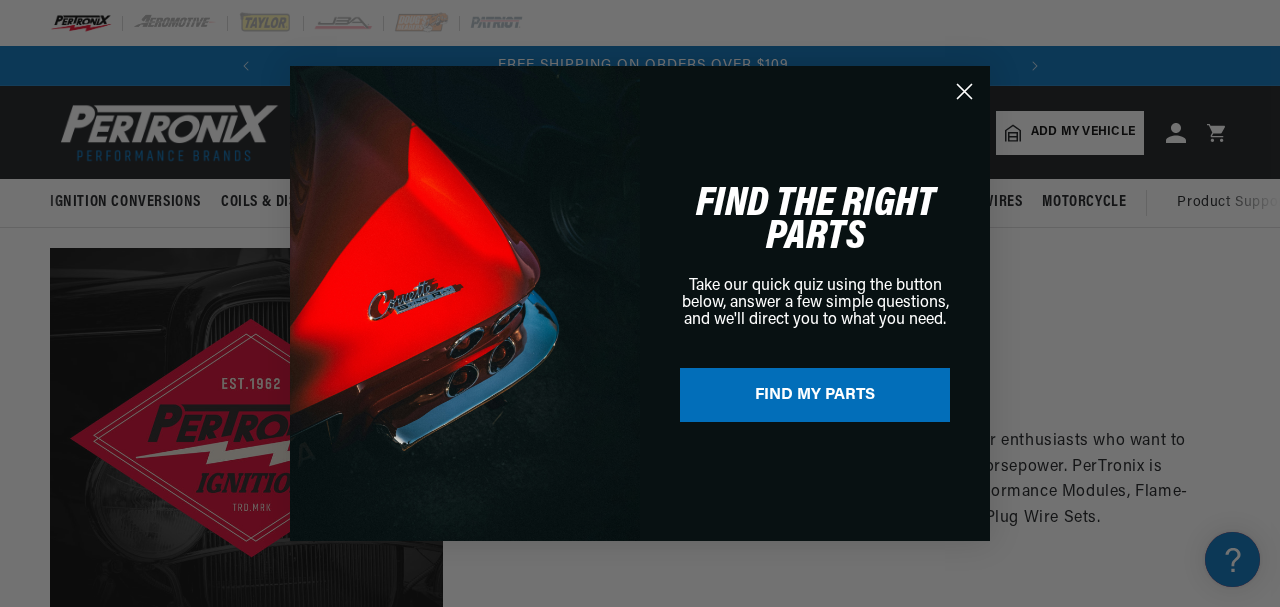 click 